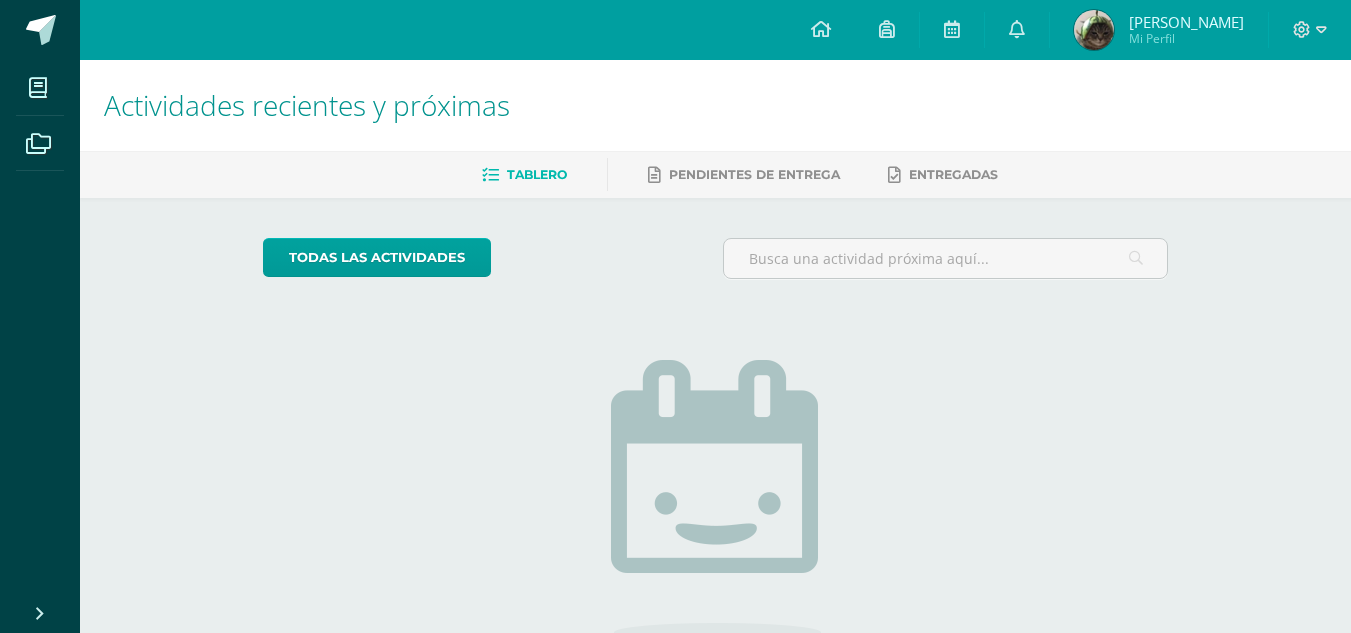 scroll, scrollTop: 0, scrollLeft: 0, axis: both 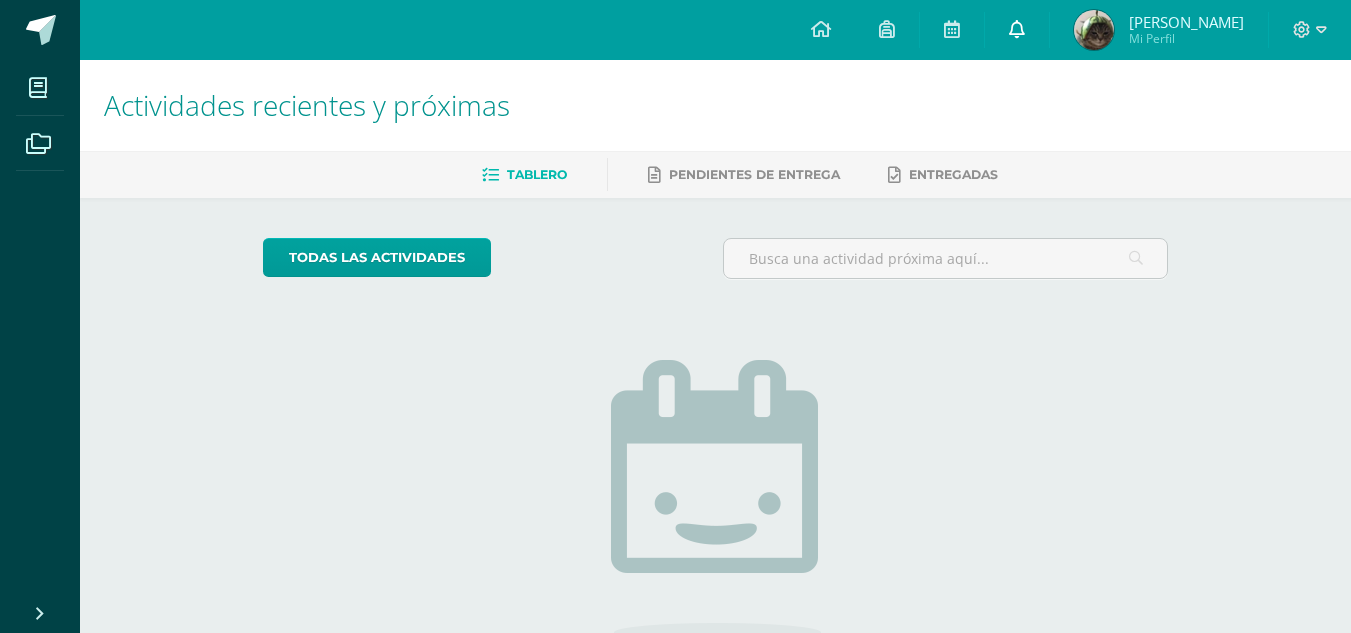 click at bounding box center [1017, 30] 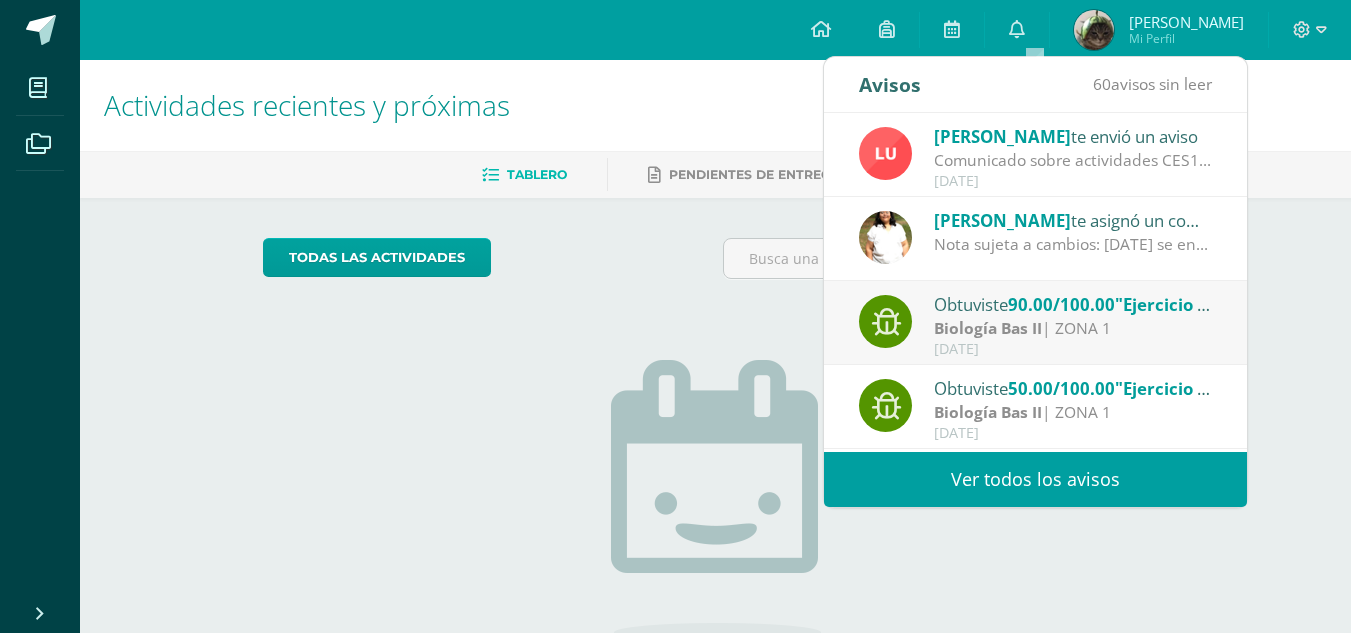 click on "Comunicado sobre actividades CES16:
Buena noche estimada comunidad educativa.
Esperamos que se encuentren muy bien.
Agradecemos leer aviso adjunto.
Bendiciones." at bounding box center [1073, 160] 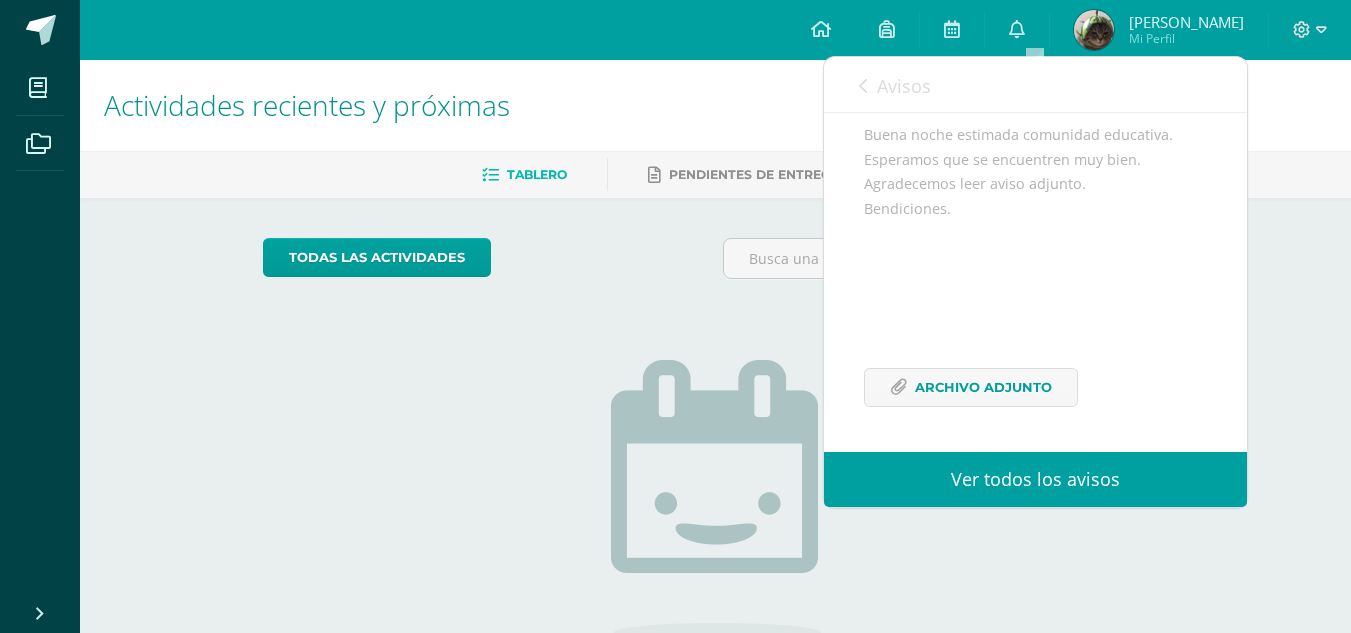 scroll, scrollTop: 236, scrollLeft: 0, axis: vertical 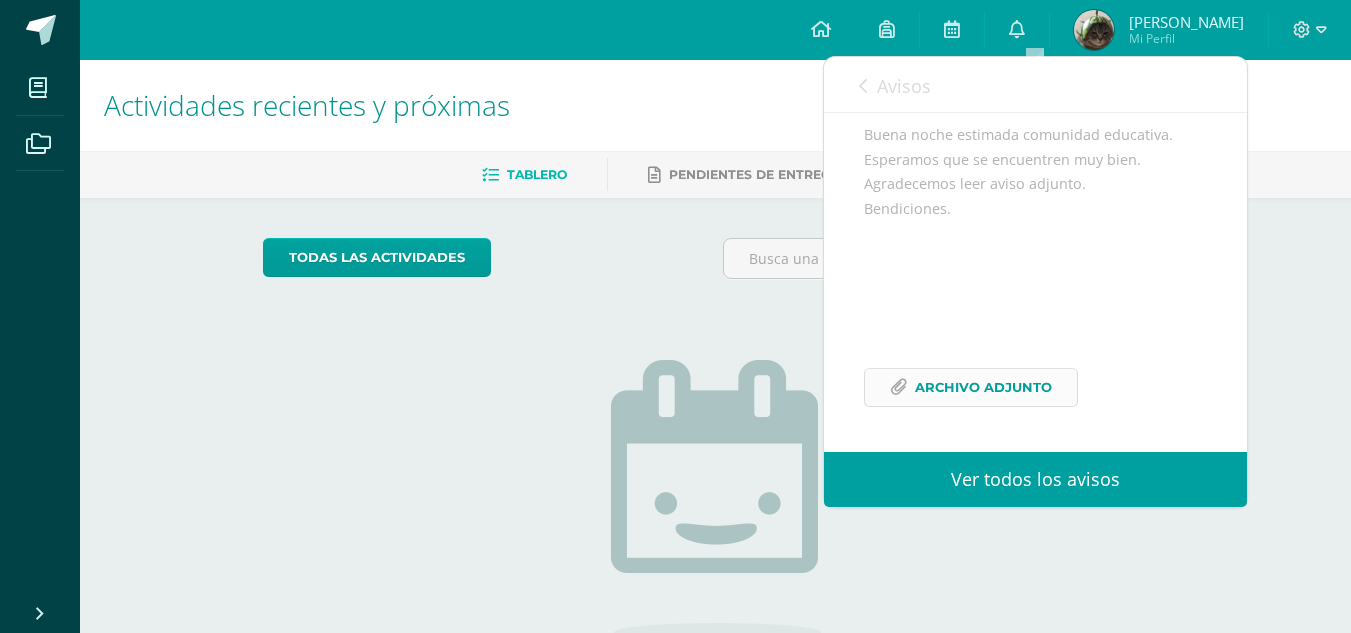 click on "Archivo Adjunto" at bounding box center (983, 387) 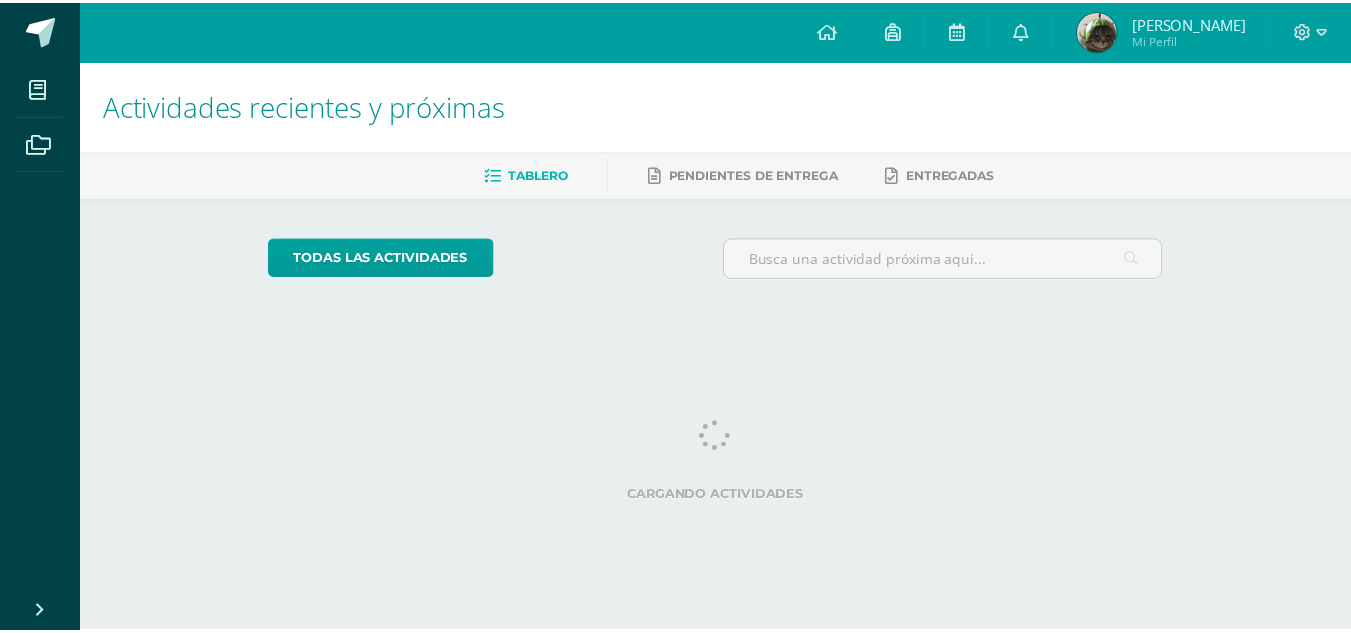 scroll, scrollTop: 0, scrollLeft: 0, axis: both 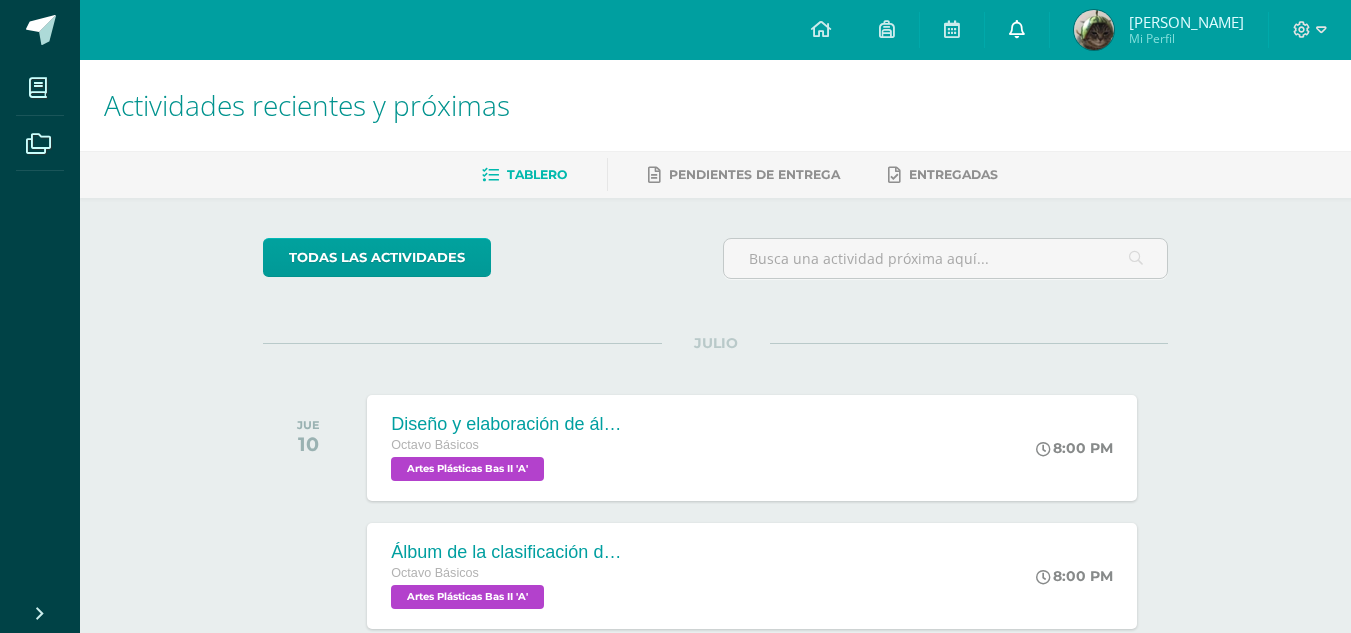 click at bounding box center (1017, 29) 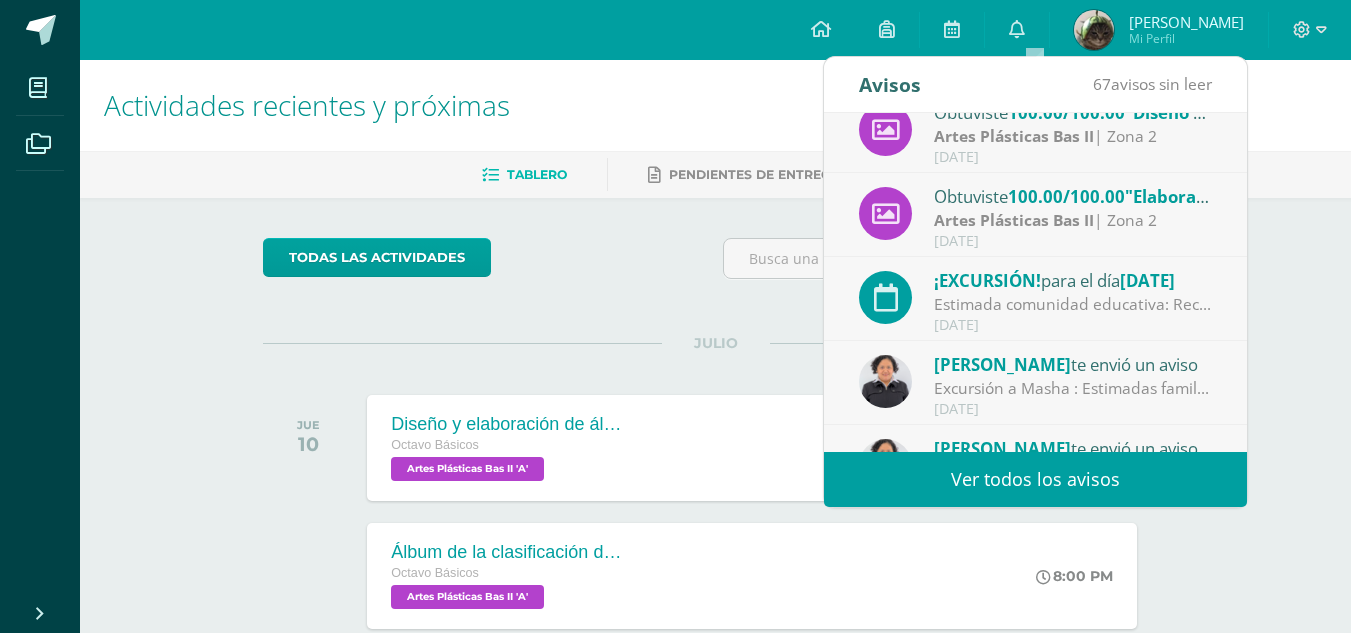 scroll, scrollTop: 26, scrollLeft: 0, axis: vertical 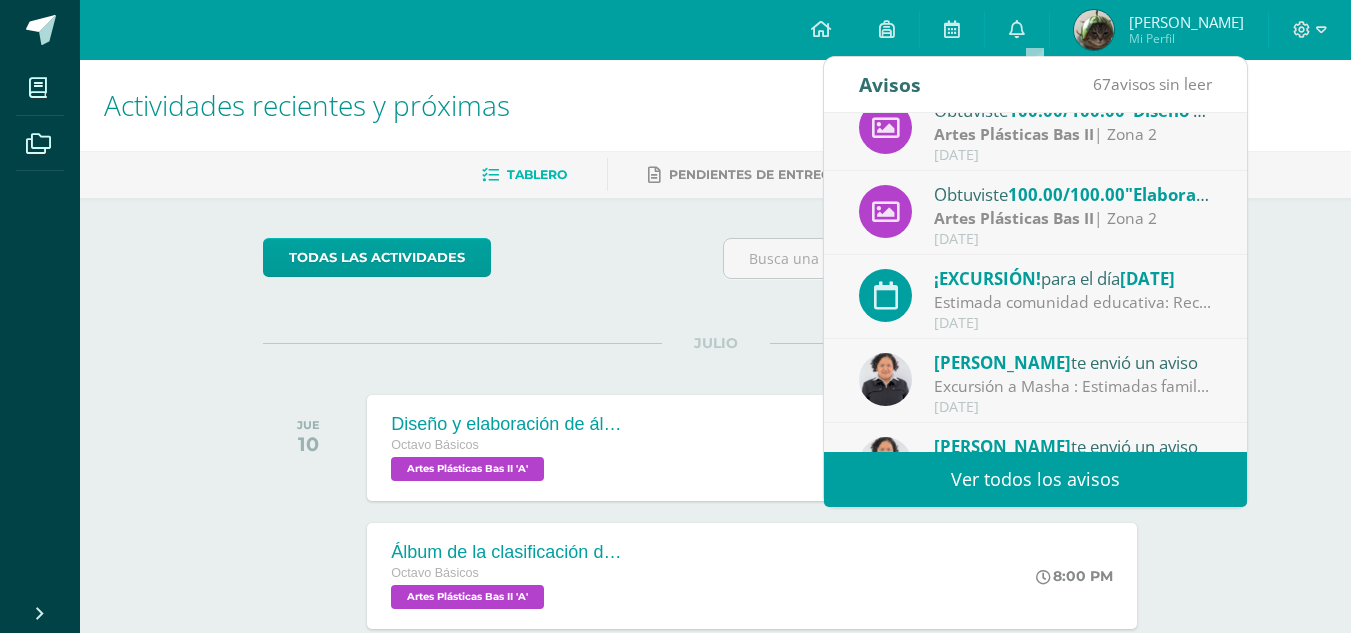 click on "¡EXCURSIÓN!  para el día  [DATE]" at bounding box center [1073, 278] 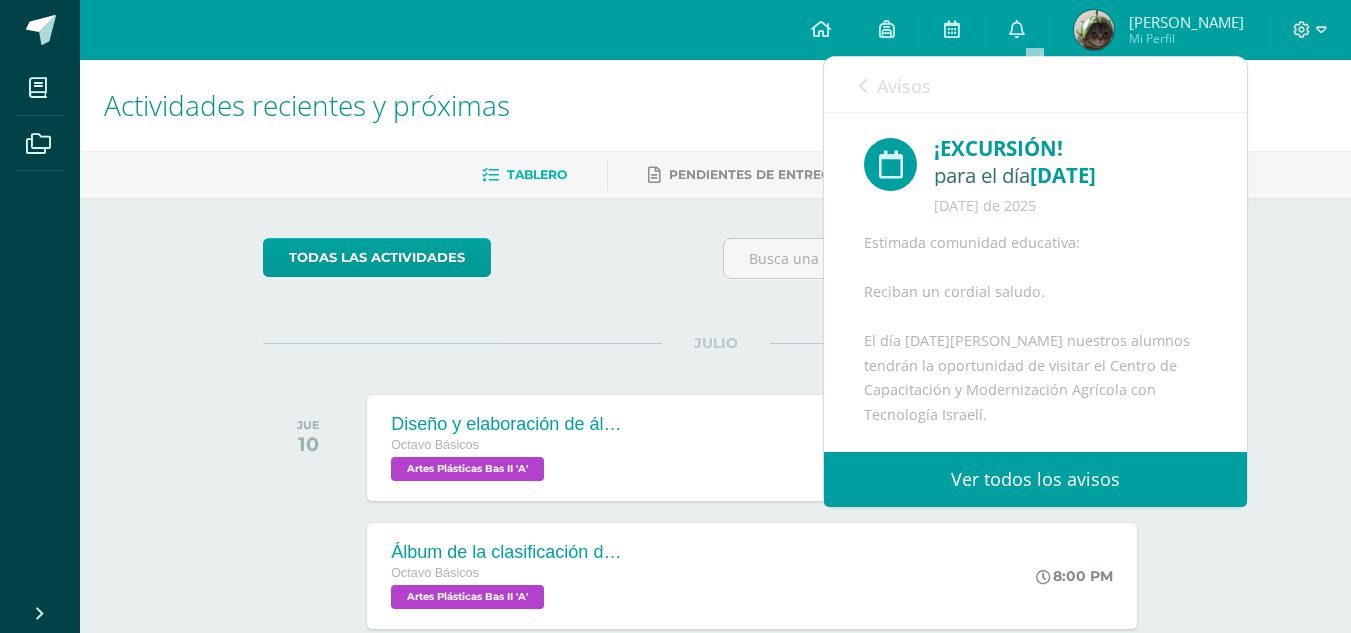 scroll, scrollTop: 117, scrollLeft: 0, axis: vertical 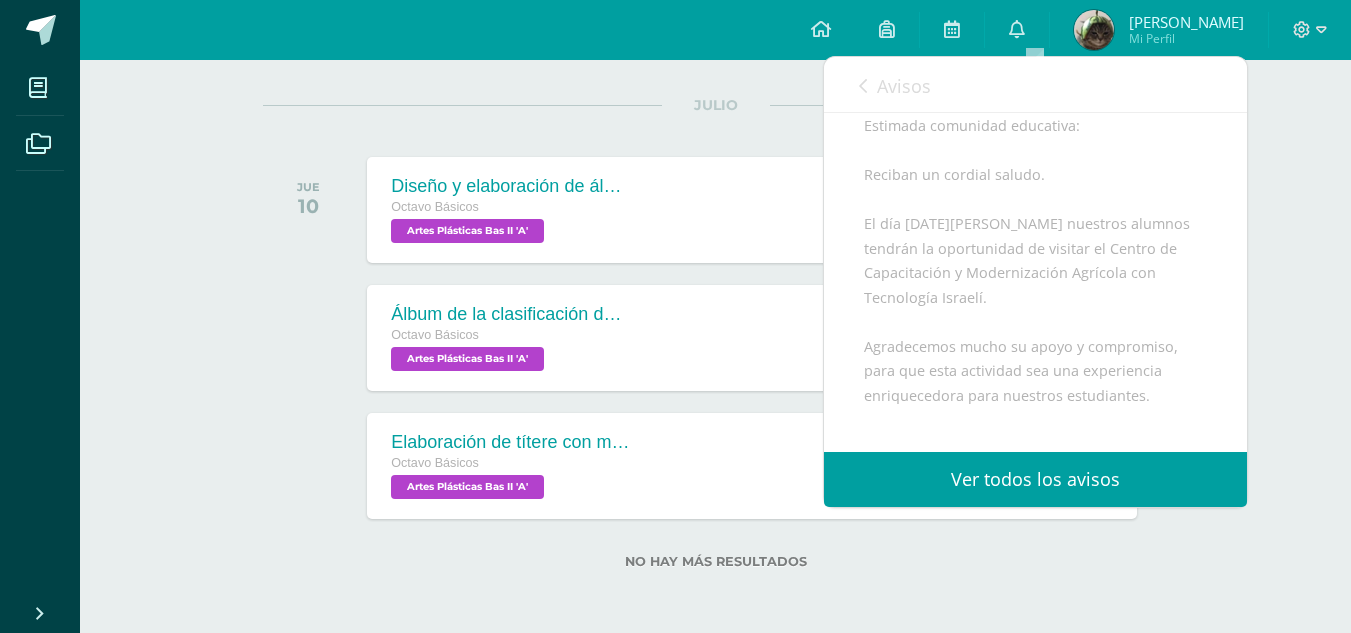 click on "Ver todos los avisos" at bounding box center [1035, 479] 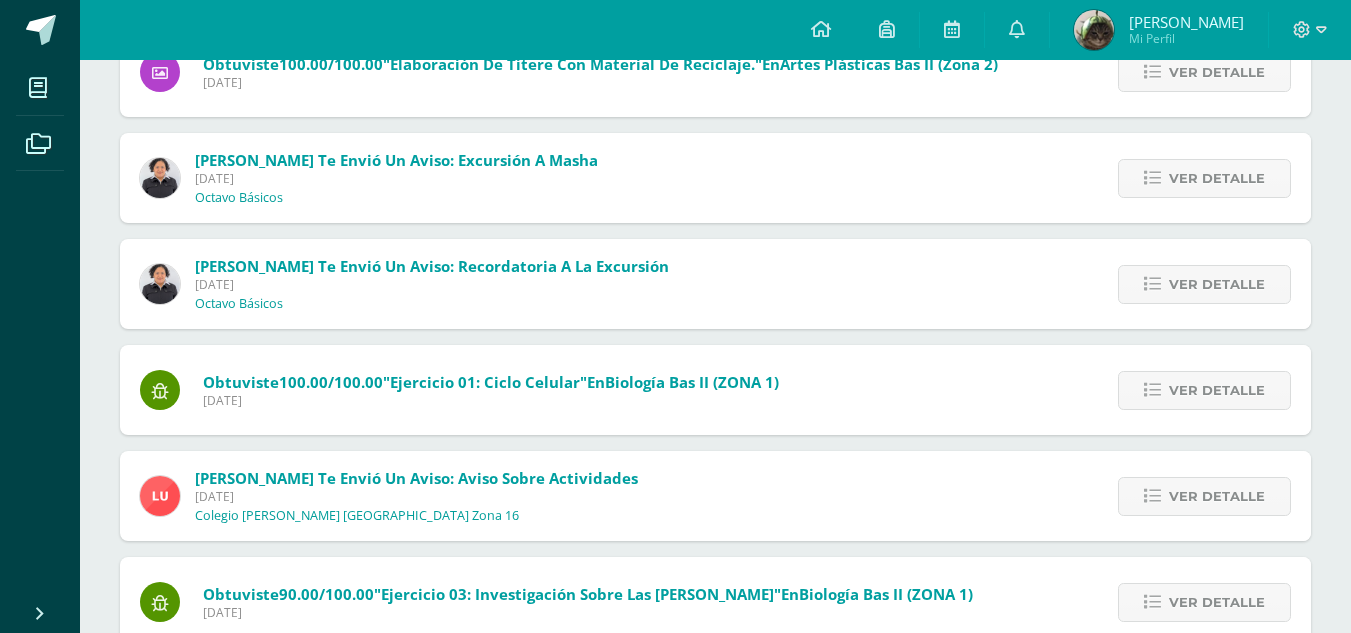 scroll, scrollTop: 409, scrollLeft: 0, axis: vertical 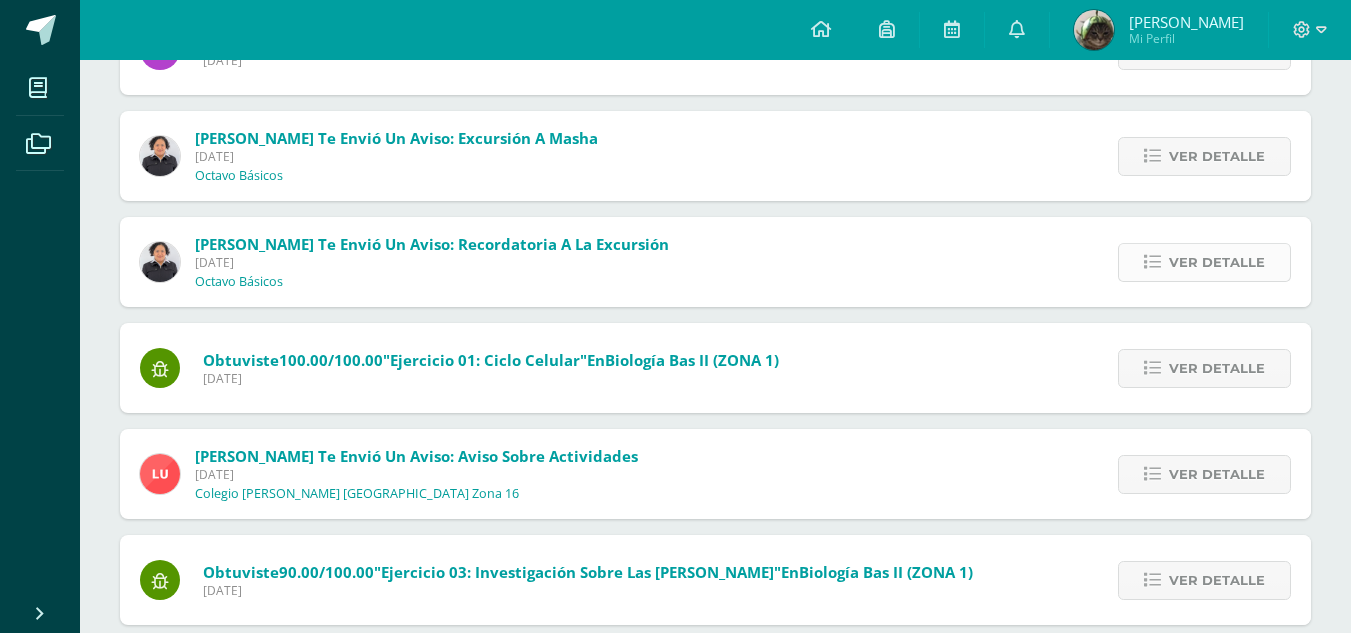 click on "Ver detalle" at bounding box center (1217, 262) 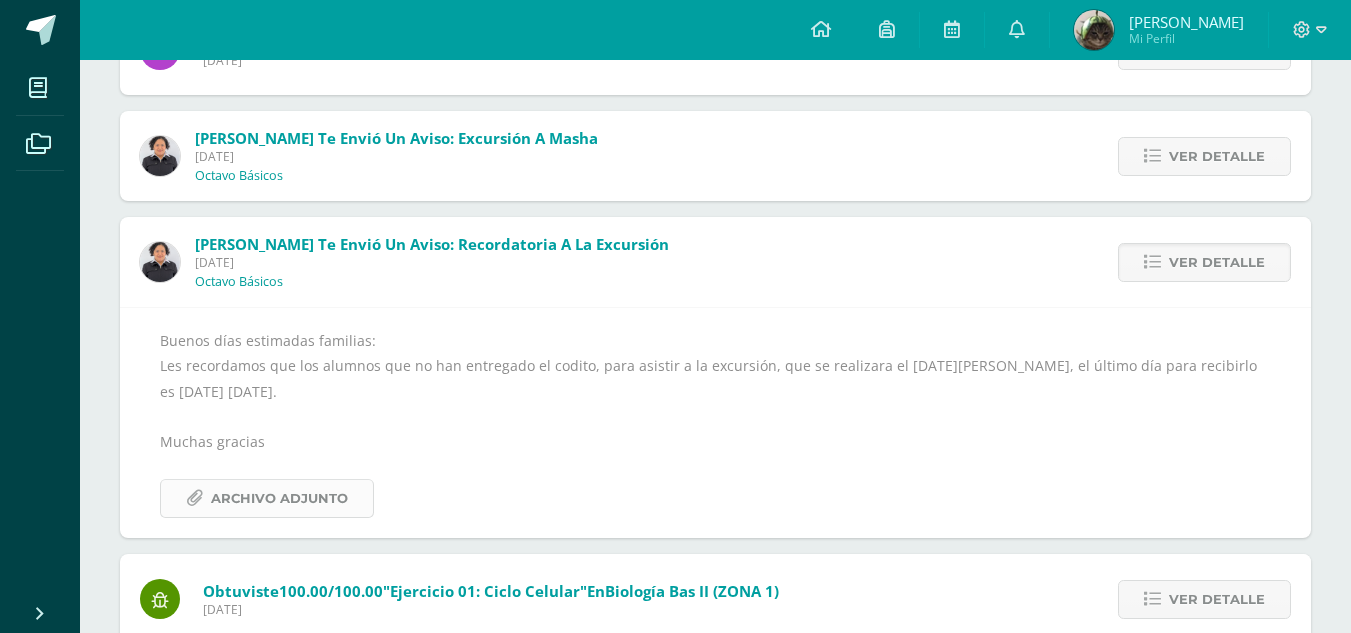 click on "Archivo Adjunto" at bounding box center (279, 498) 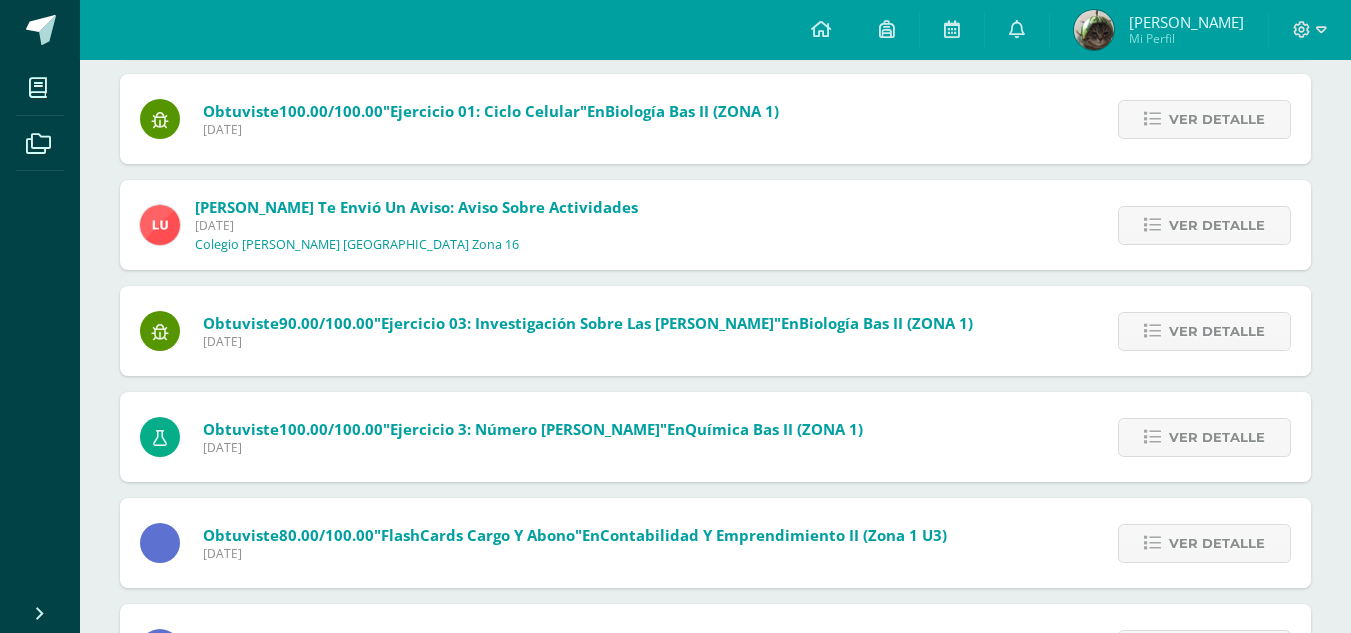 scroll, scrollTop: 889, scrollLeft: 0, axis: vertical 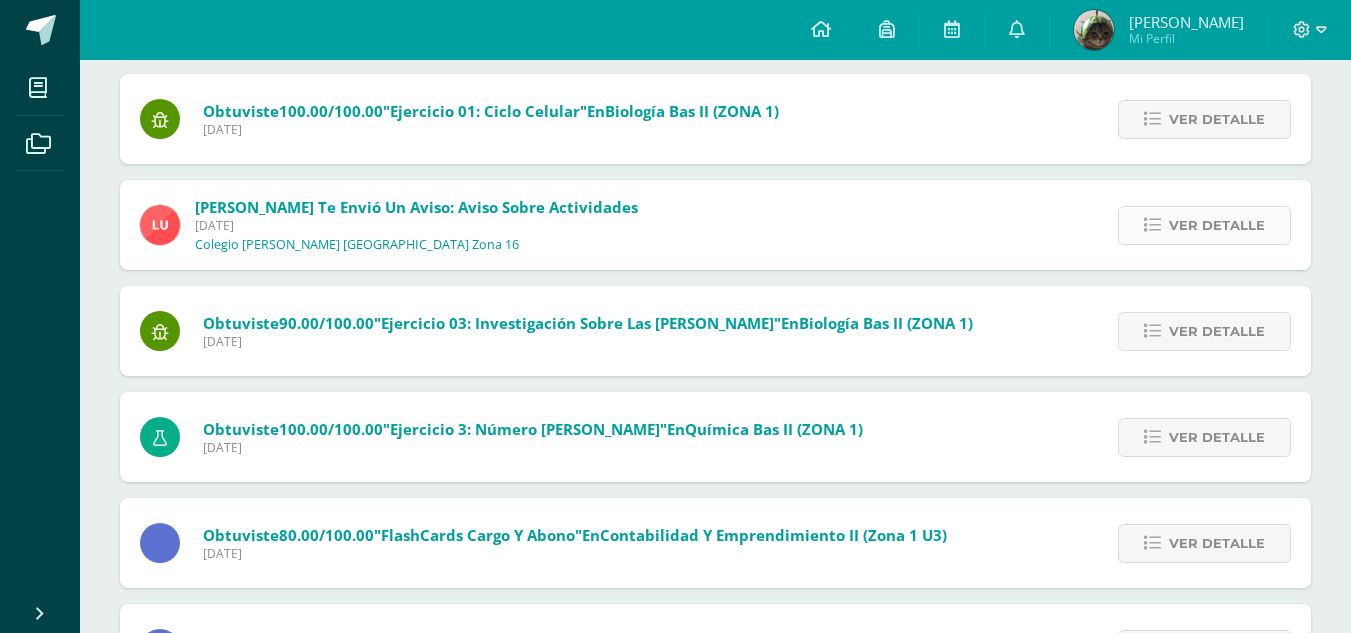 click on "Ver detalle" at bounding box center [1217, 225] 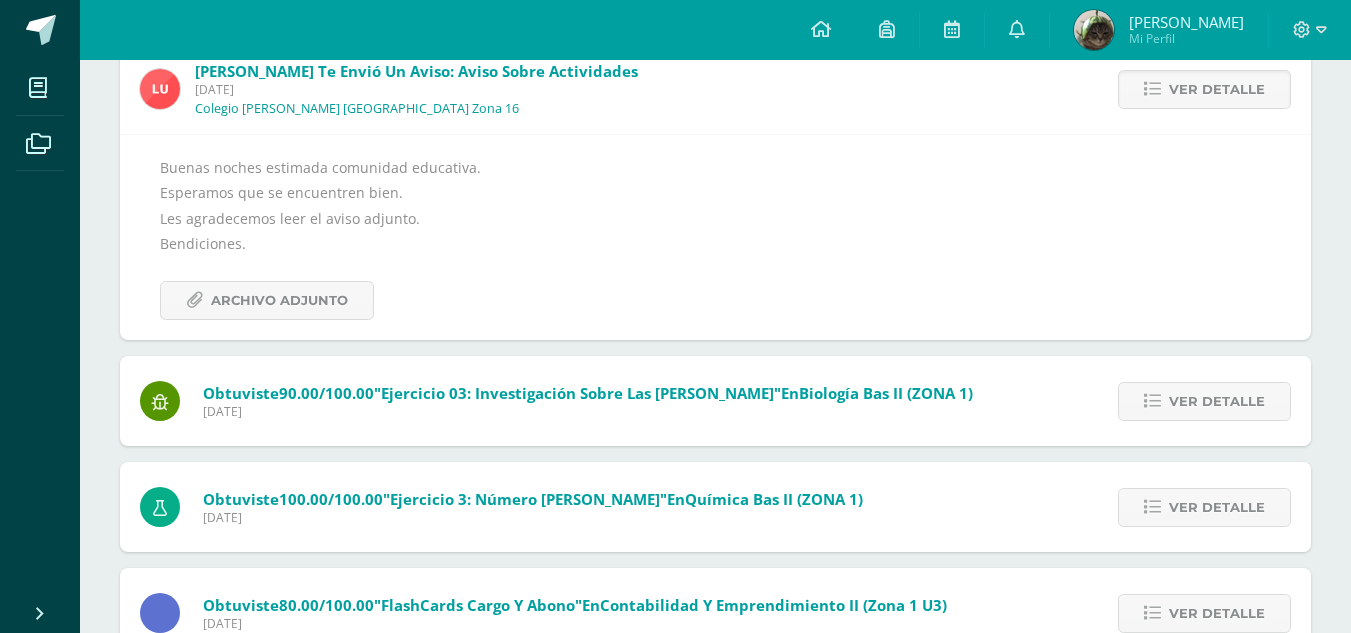 scroll, scrollTop: 688, scrollLeft: 0, axis: vertical 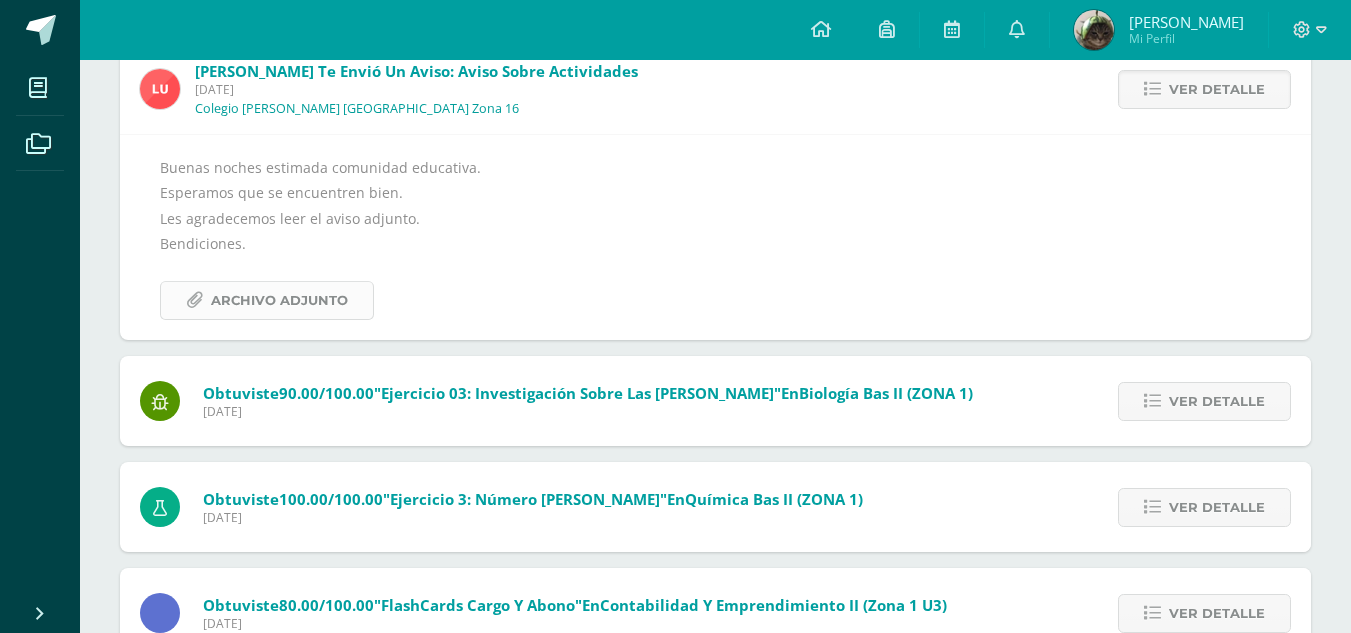 click on "Archivo Adjunto" at bounding box center [267, 300] 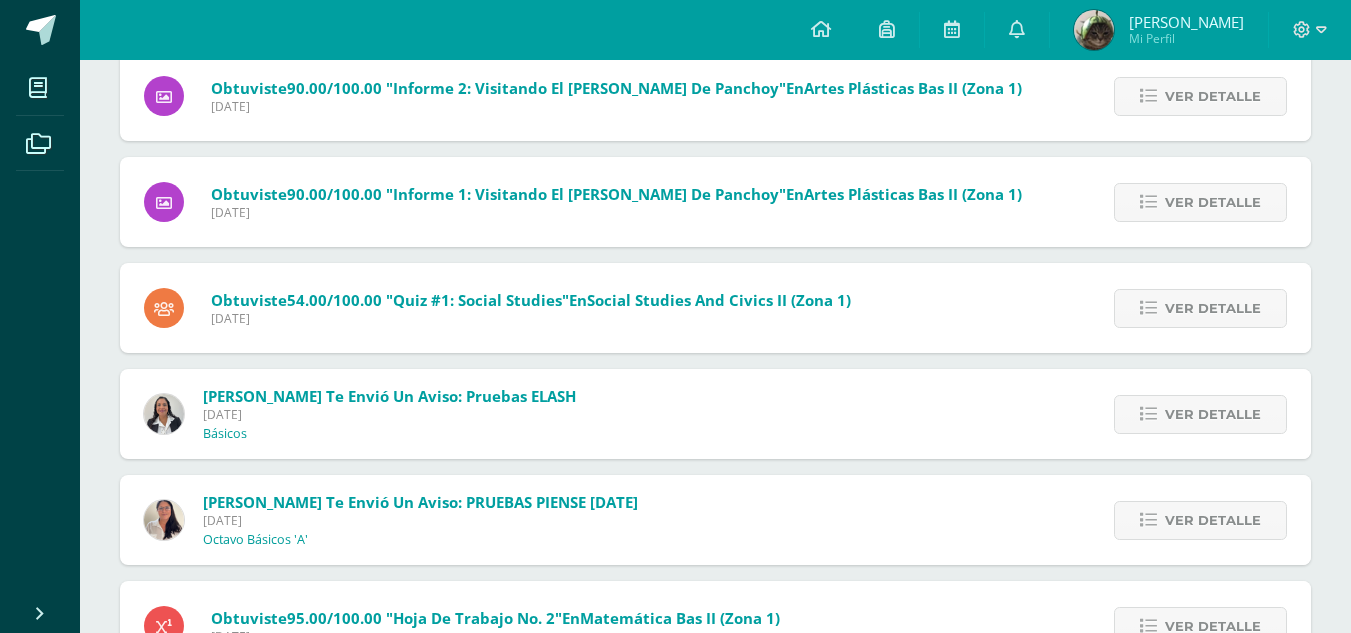 scroll, scrollTop: 4386, scrollLeft: 0, axis: vertical 